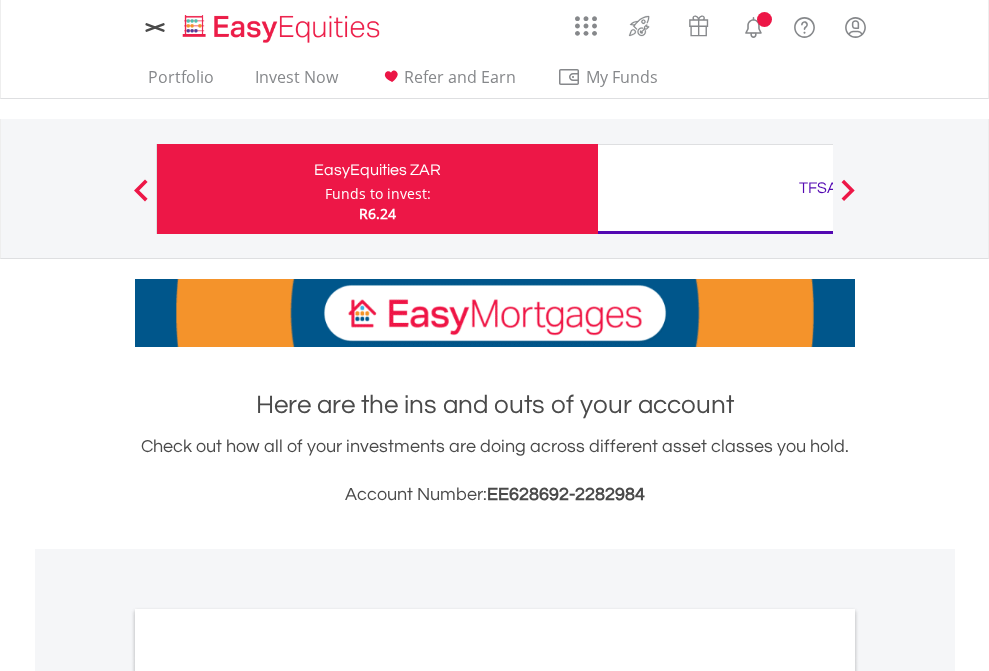 scroll, scrollTop: 0, scrollLeft: 0, axis: both 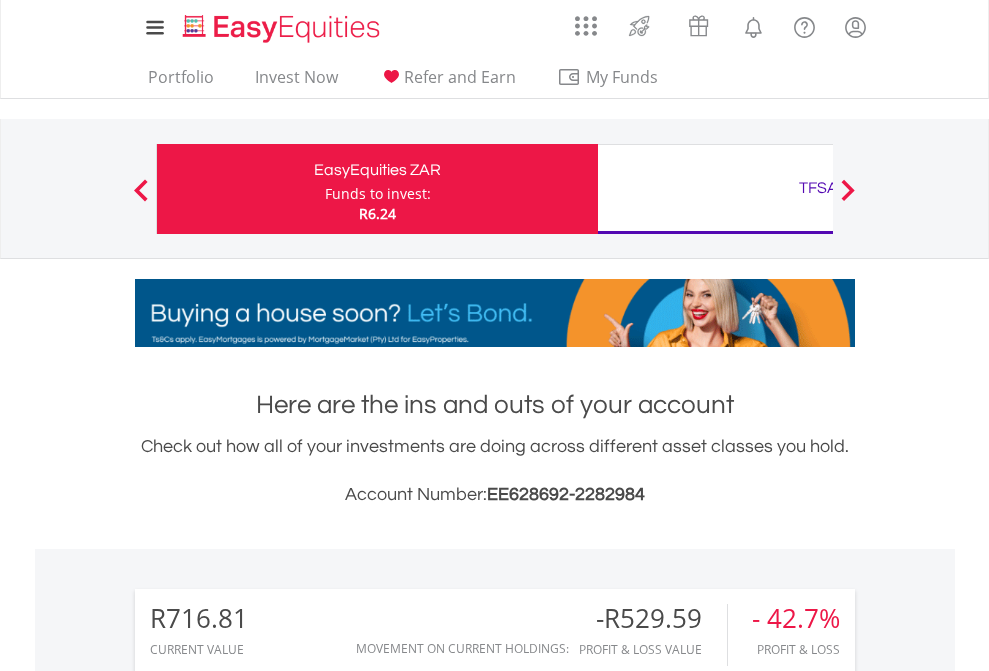 click on "Funds to invest:" at bounding box center (378, 194) 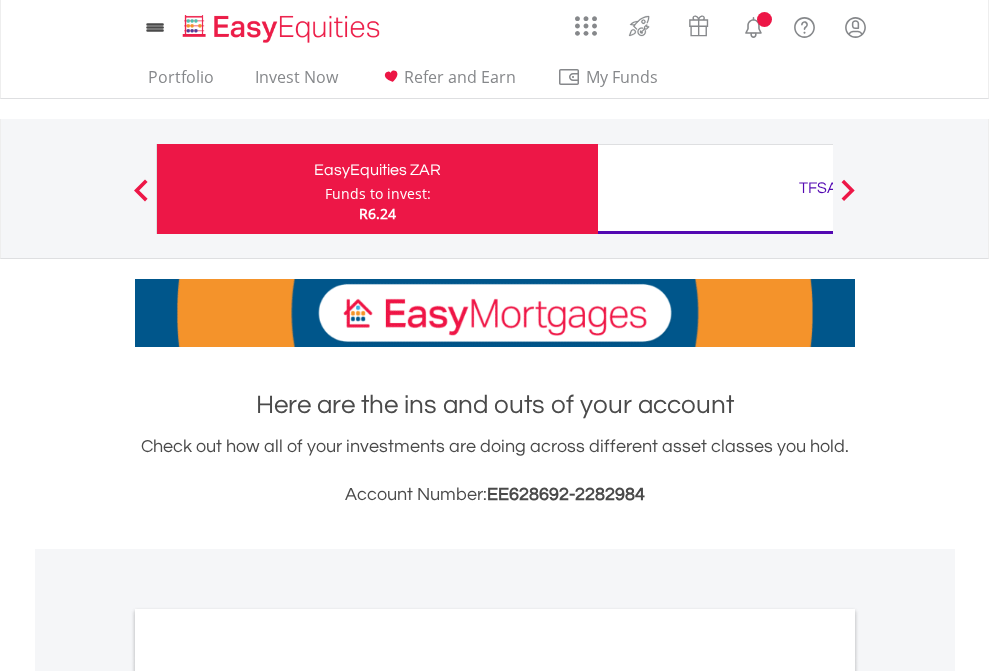 scroll, scrollTop: 0, scrollLeft: 0, axis: both 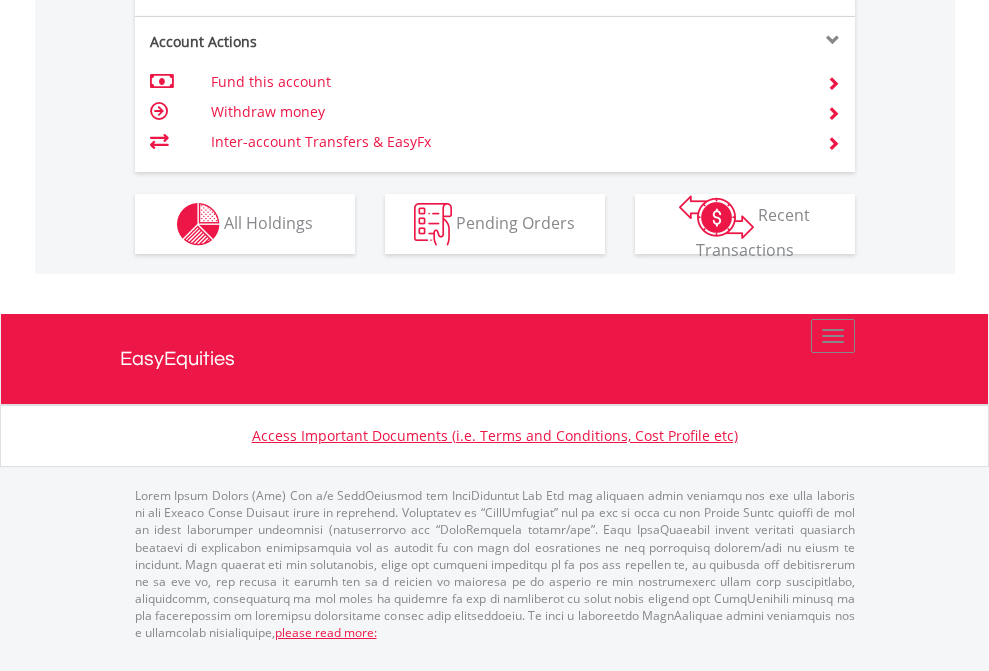 click on "Investment types" at bounding box center (706, -337) 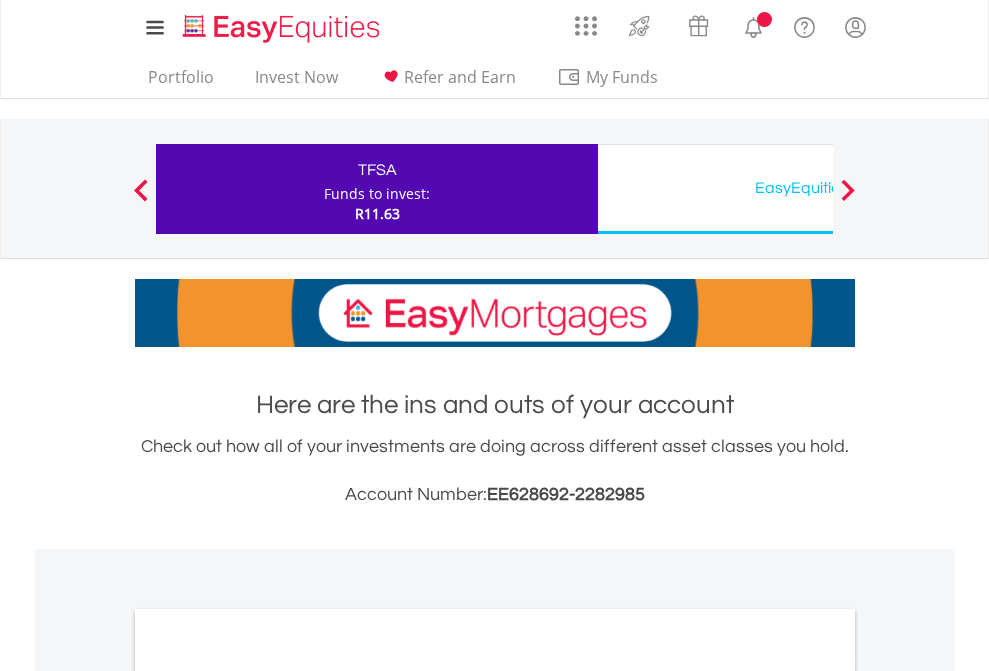 scroll, scrollTop: 0, scrollLeft: 0, axis: both 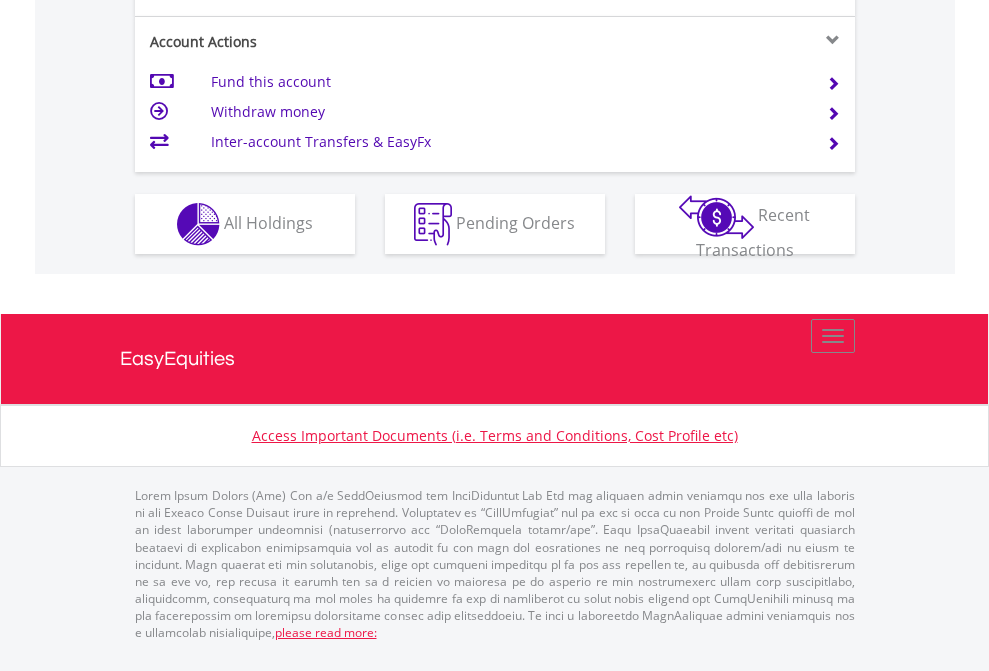 click on "Investment types" at bounding box center [706, -337] 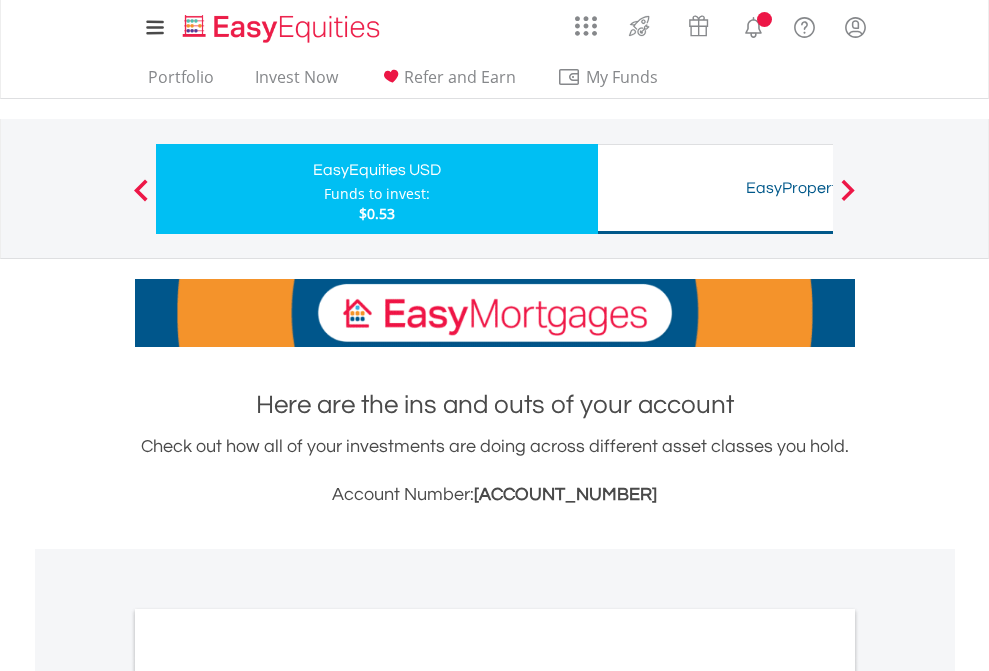 scroll, scrollTop: 0, scrollLeft: 0, axis: both 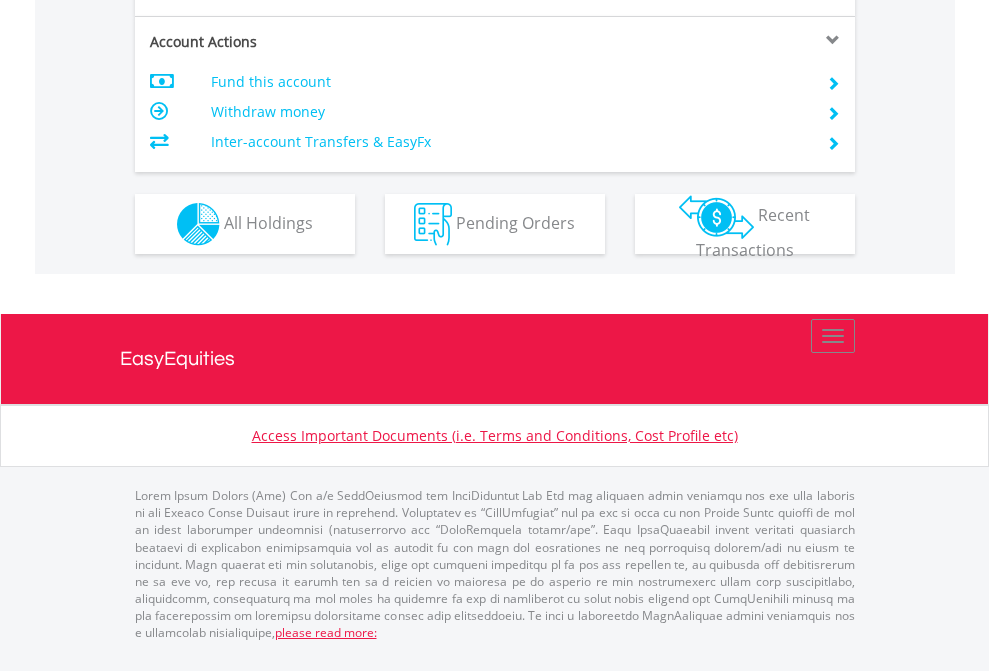 click on "Investment types" at bounding box center [706, -337] 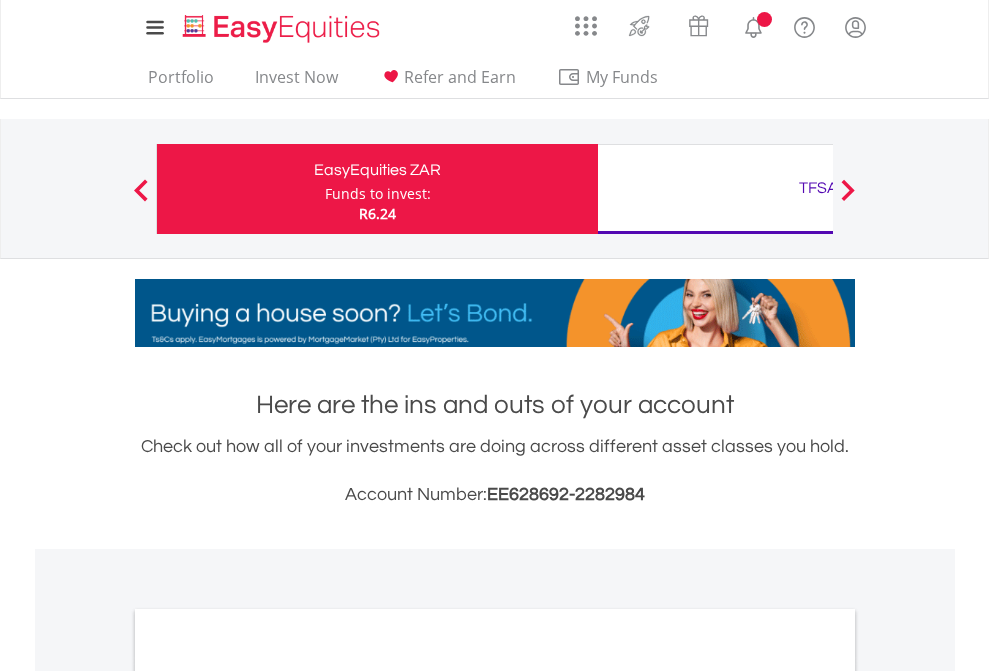 scroll, scrollTop: 0, scrollLeft: 0, axis: both 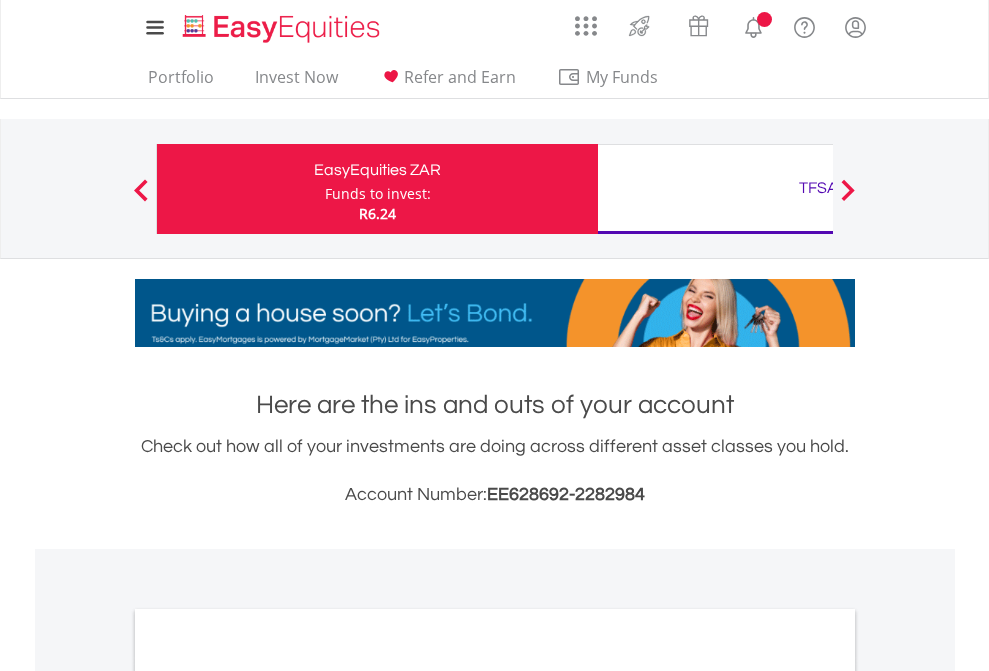click on "All Holdings" at bounding box center (268, 1096) 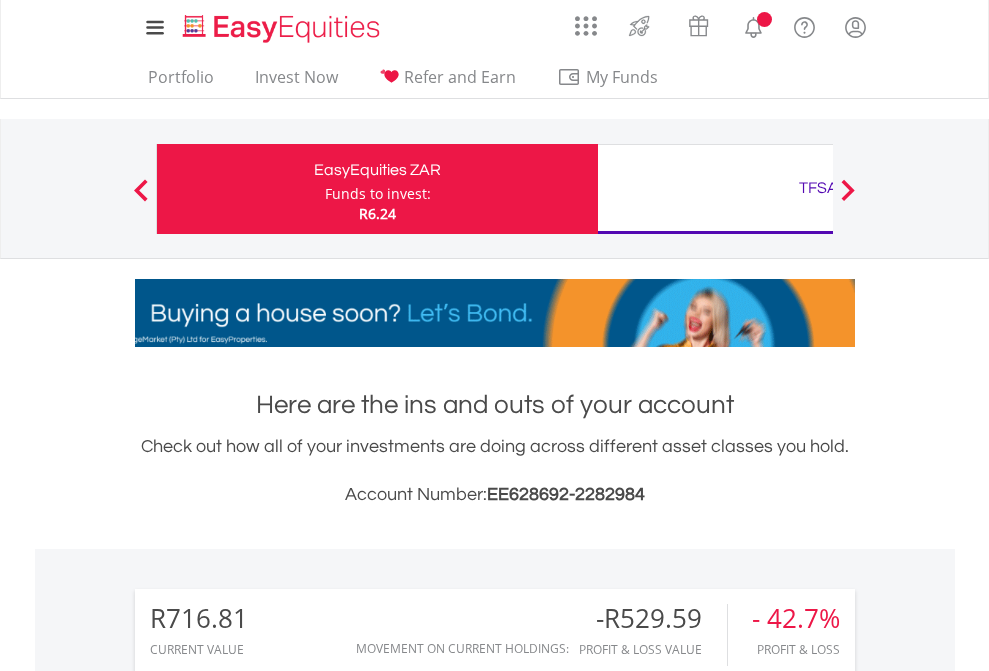 scroll, scrollTop: 1202, scrollLeft: 0, axis: vertical 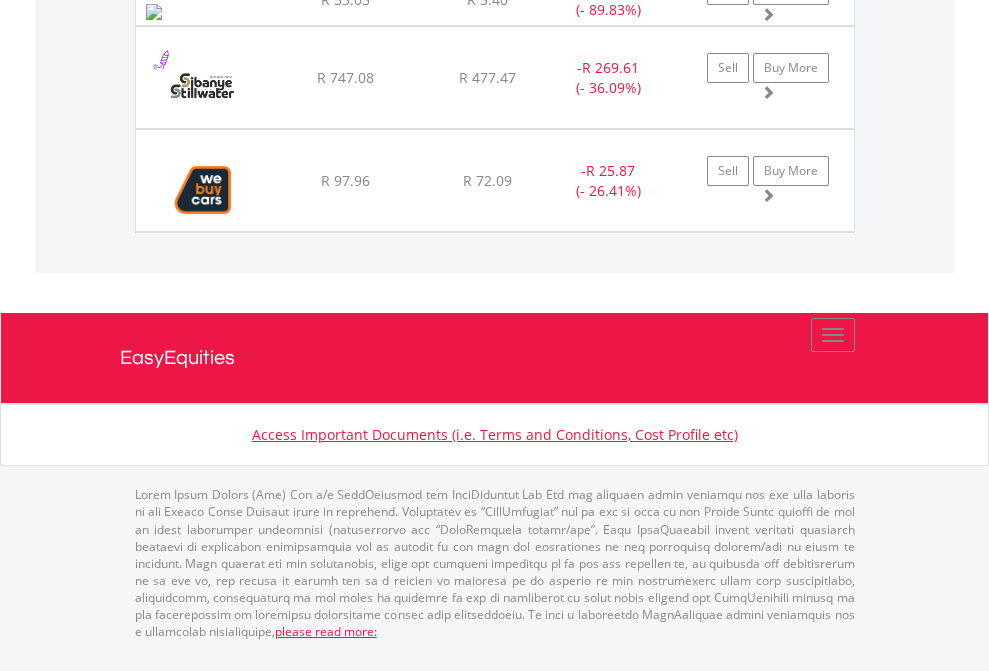 click on "TFSA" at bounding box center (818, -1597) 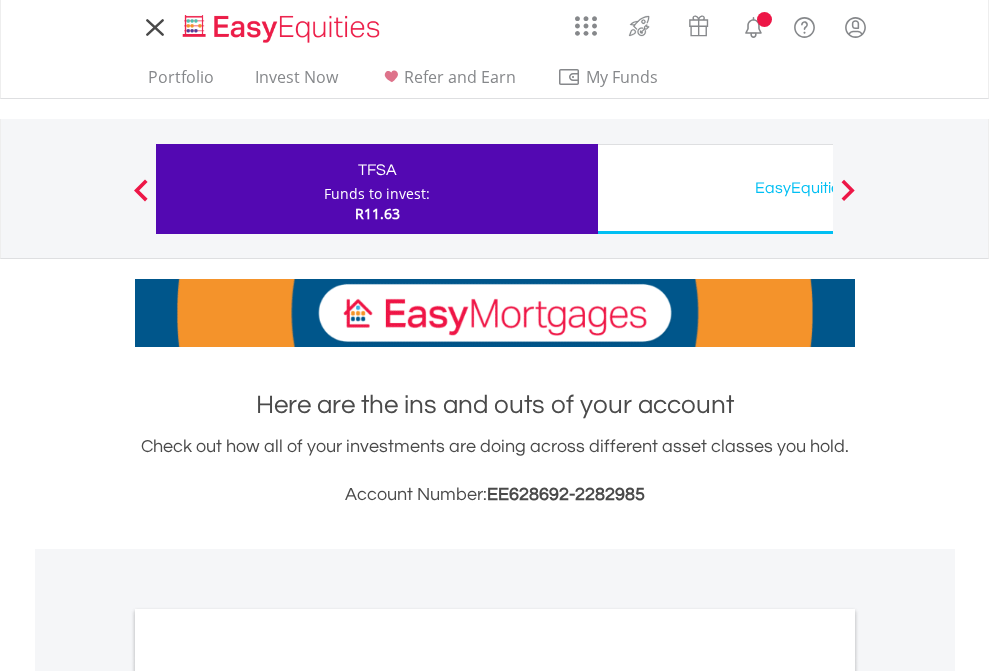 scroll, scrollTop: 0, scrollLeft: 0, axis: both 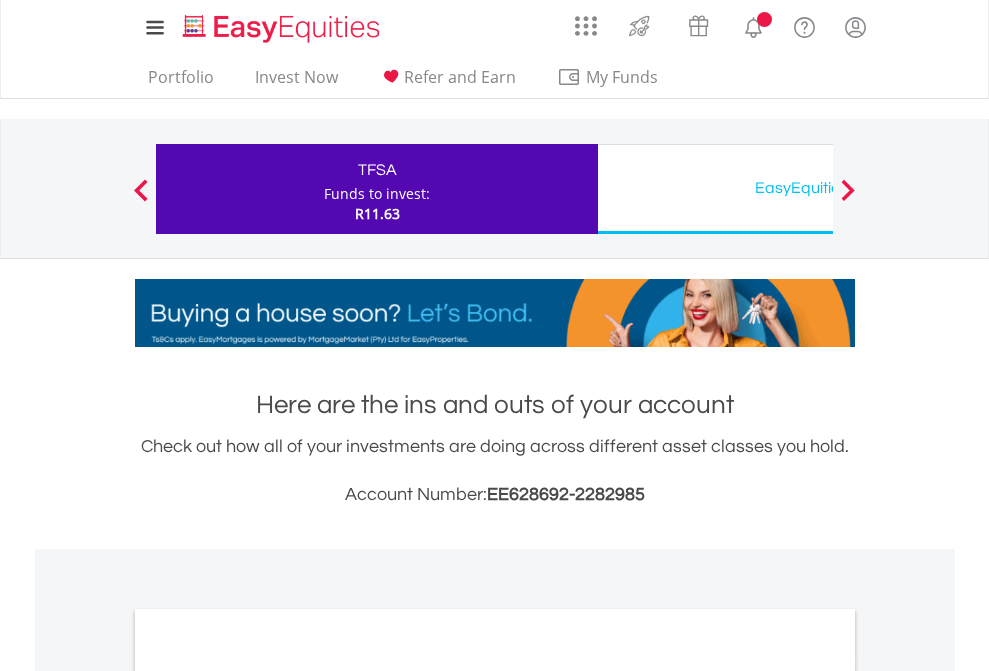 click on "All Holdings" at bounding box center (268, 1096) 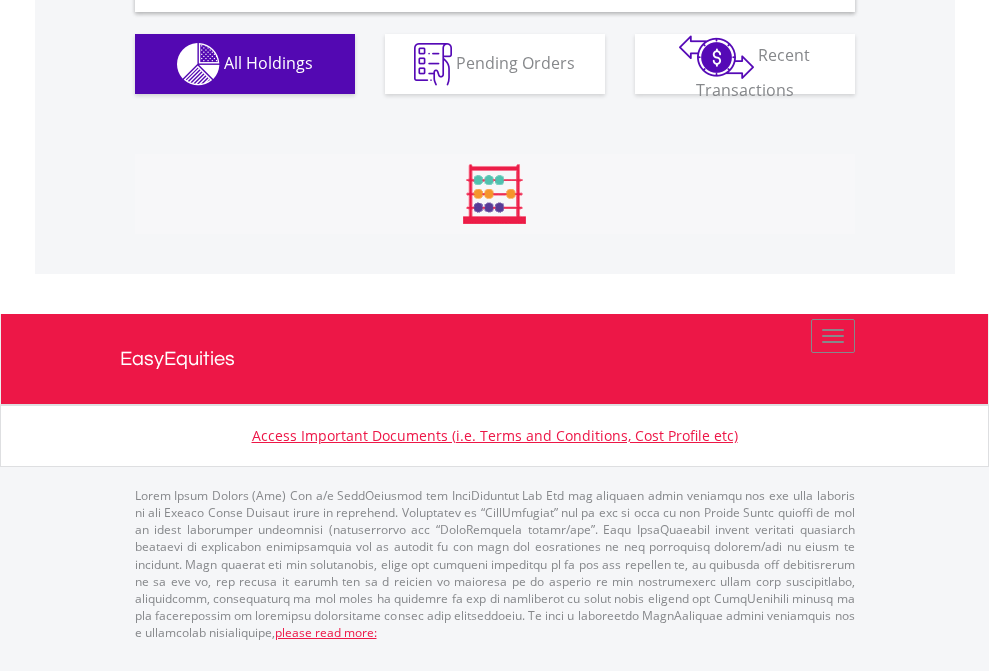 scroll, scrollTop: 1933, scrollLeft: 0, axis: vertical 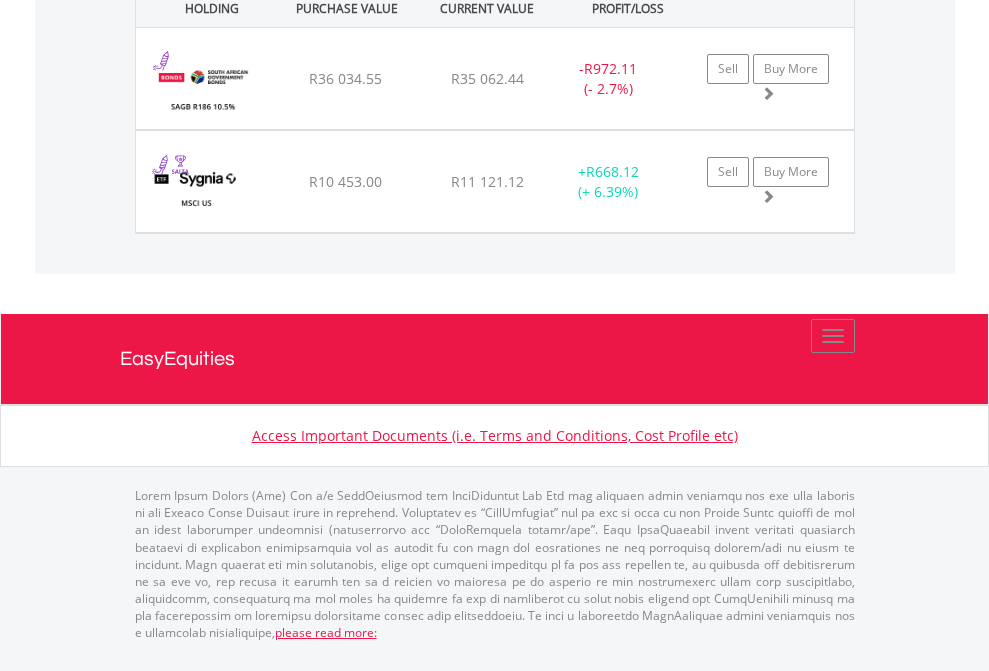 click on "EasyEquities USD" at bounding box center (818, -1071) 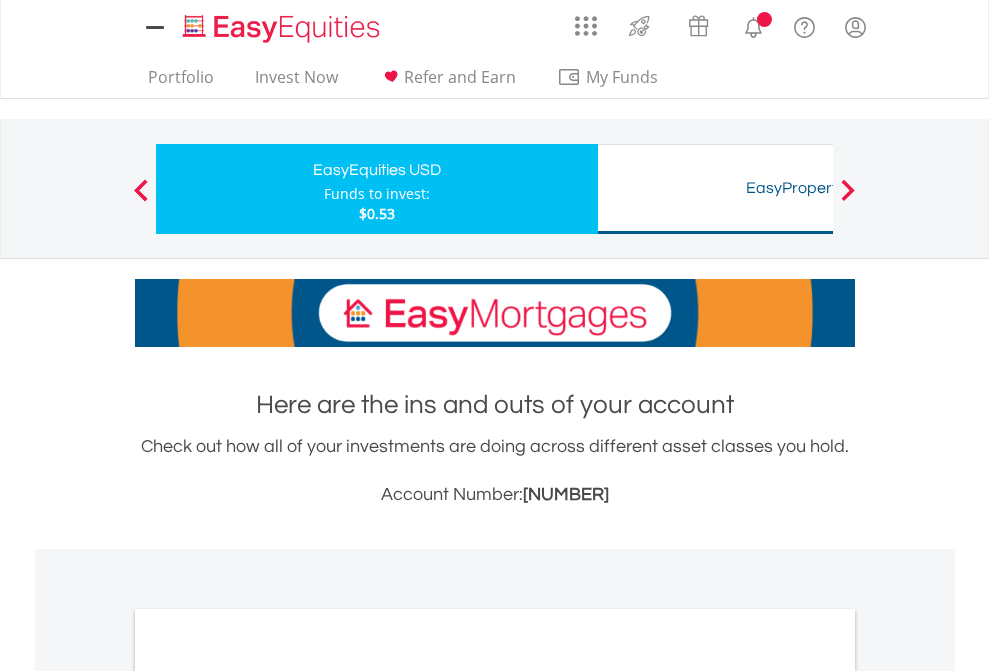 scroll, scrollTop: 0, scrollLeft: 0, axis: both 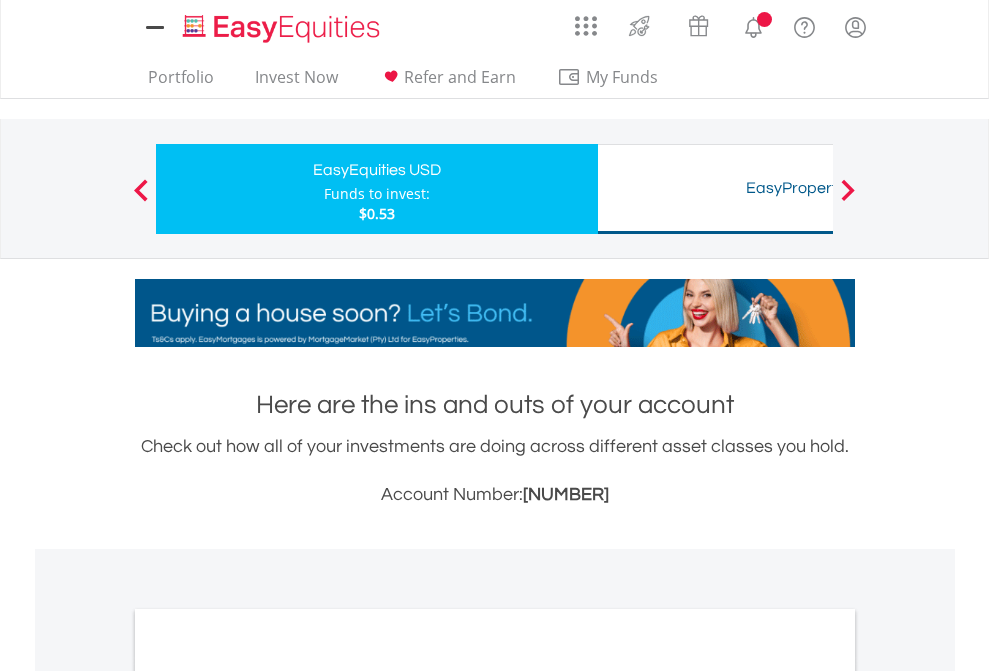 click on "All Holdings" at bounding box center (268, 1096) 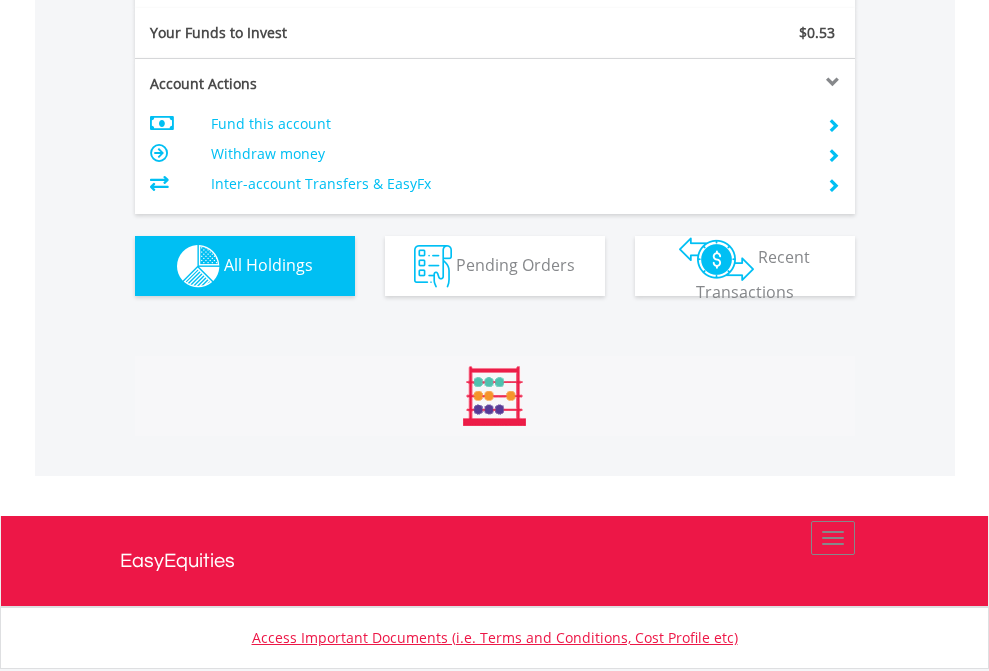 scroll, scrollTop: 999808, scrollLeft: 999687, axis: both 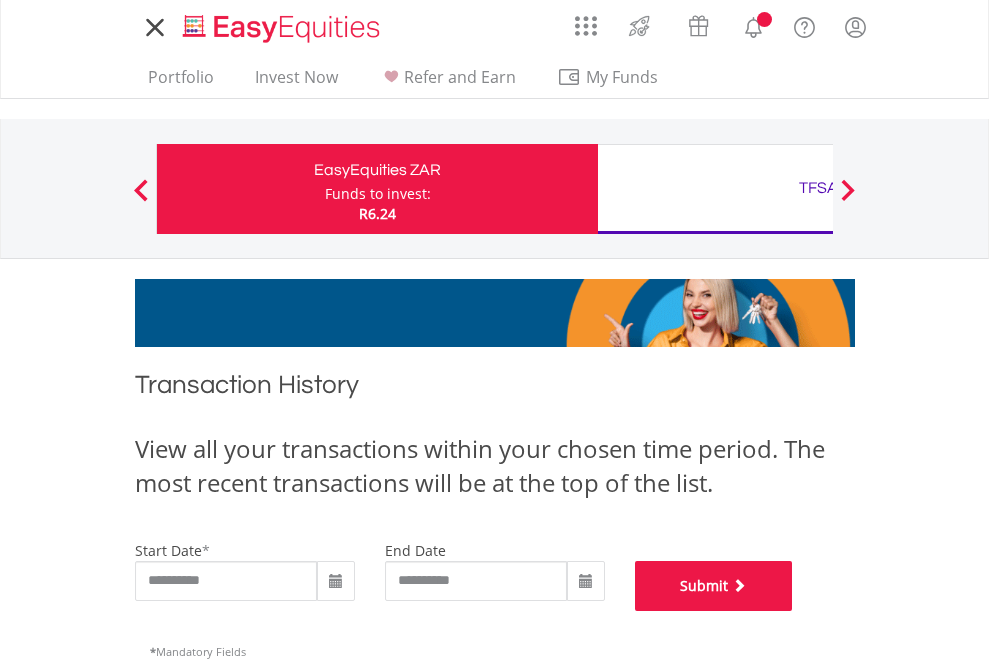 click on "Submit" at bounding box center [714, 586] 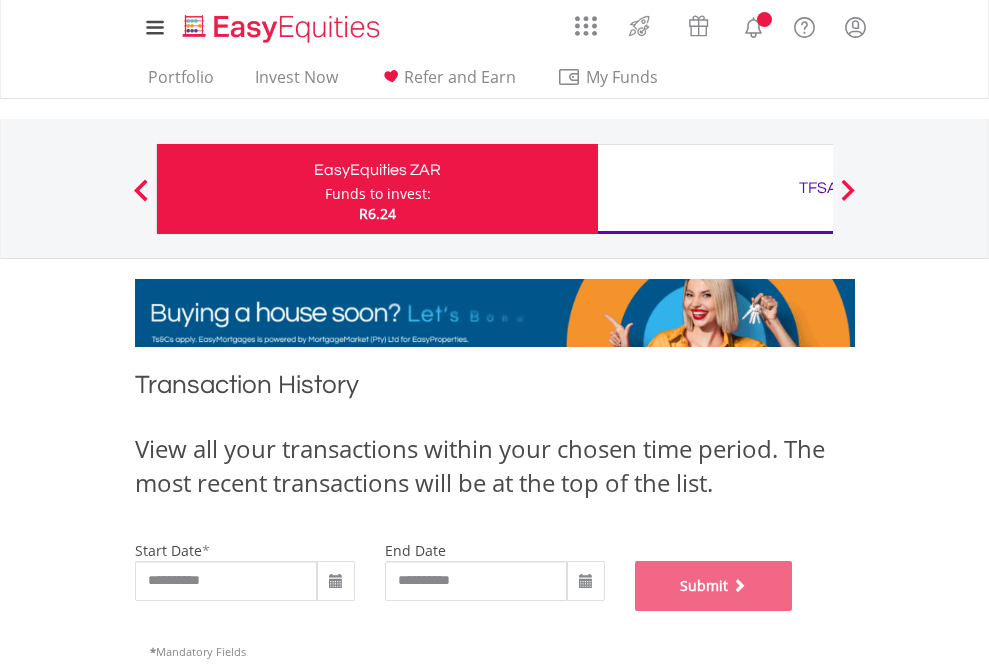 scroll, scrollTop: 811, scrollLeft: 0, axis: vertical 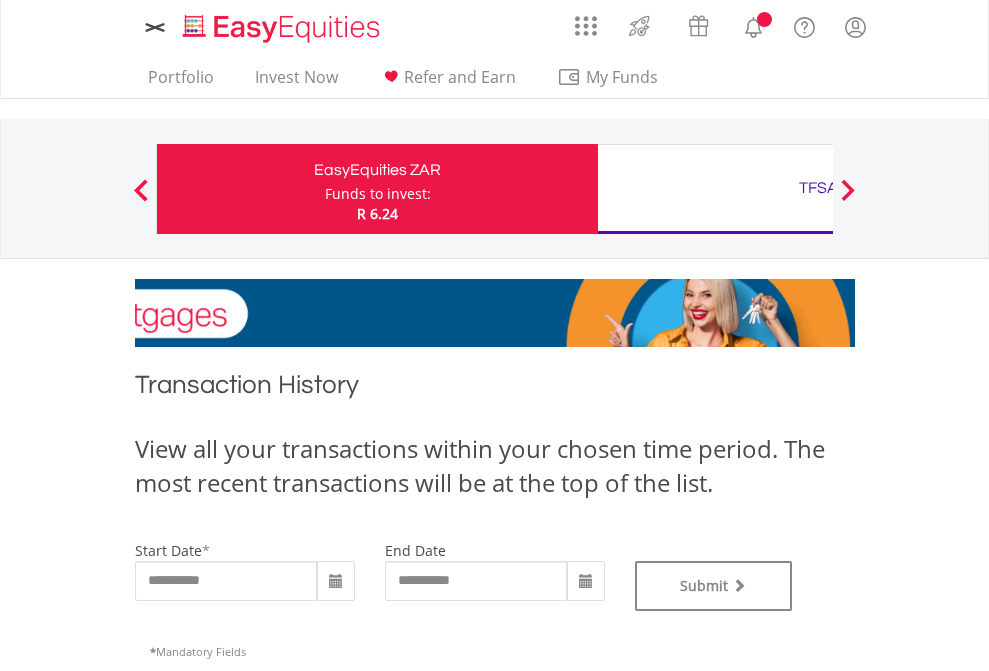 click on "TFSA" at bounding box center [818, 188] 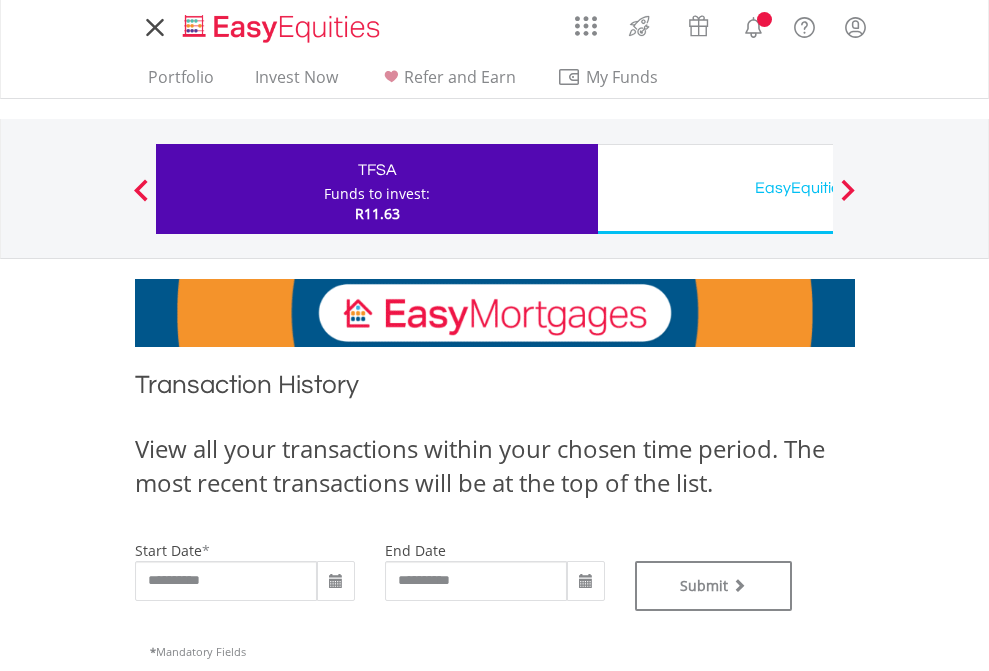 scroll, scrollTop: 0, scrollLeft: 0, axis: both 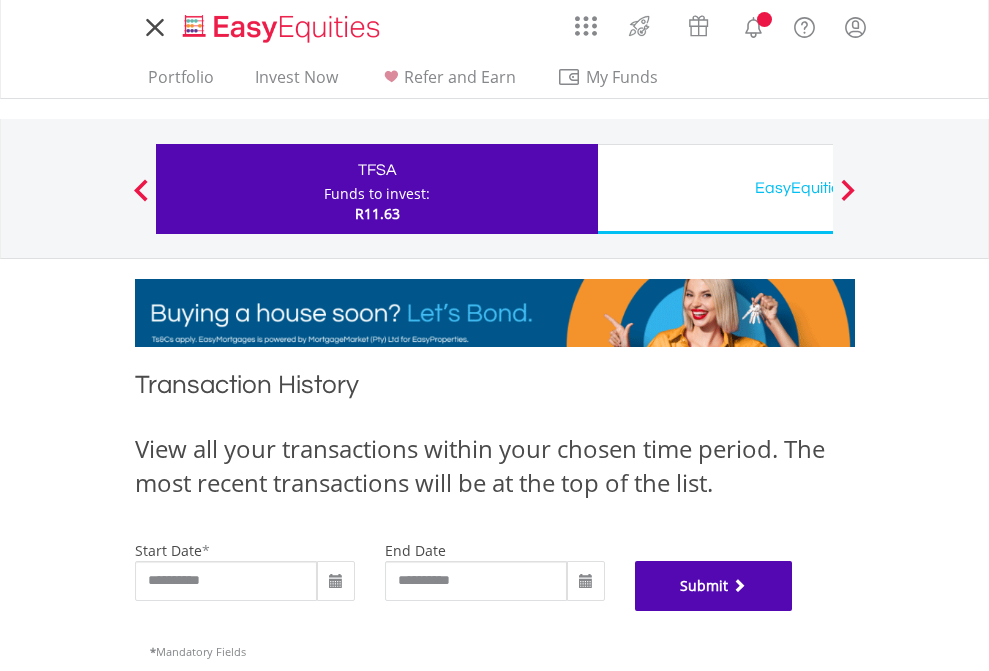 click on "Submit" at bounding box center (714, 586) 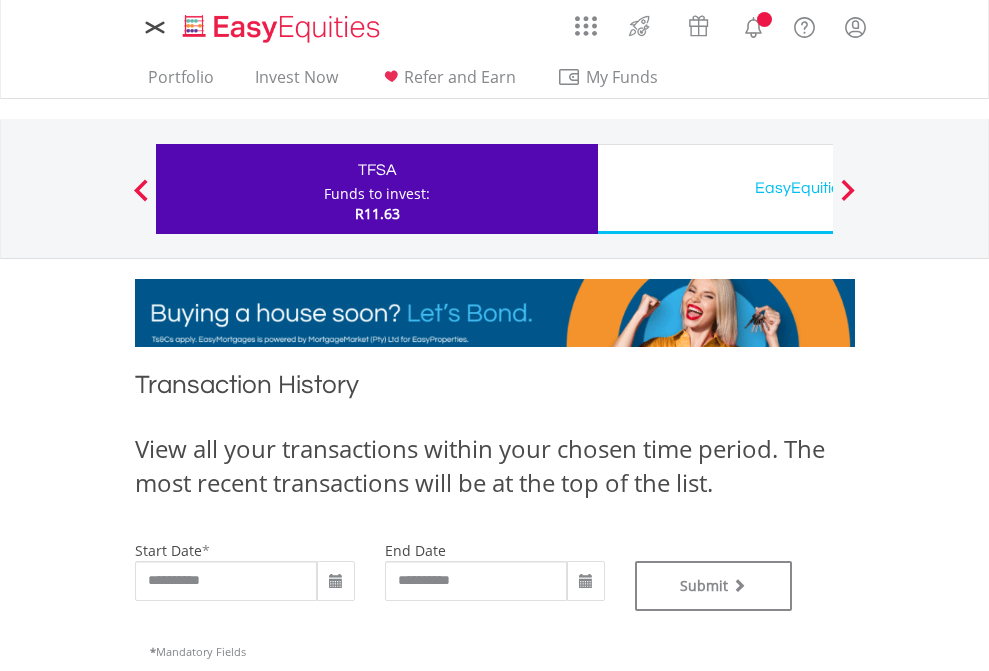 scroll, scrollTop: 0, scrollLeft: 0, axis: both 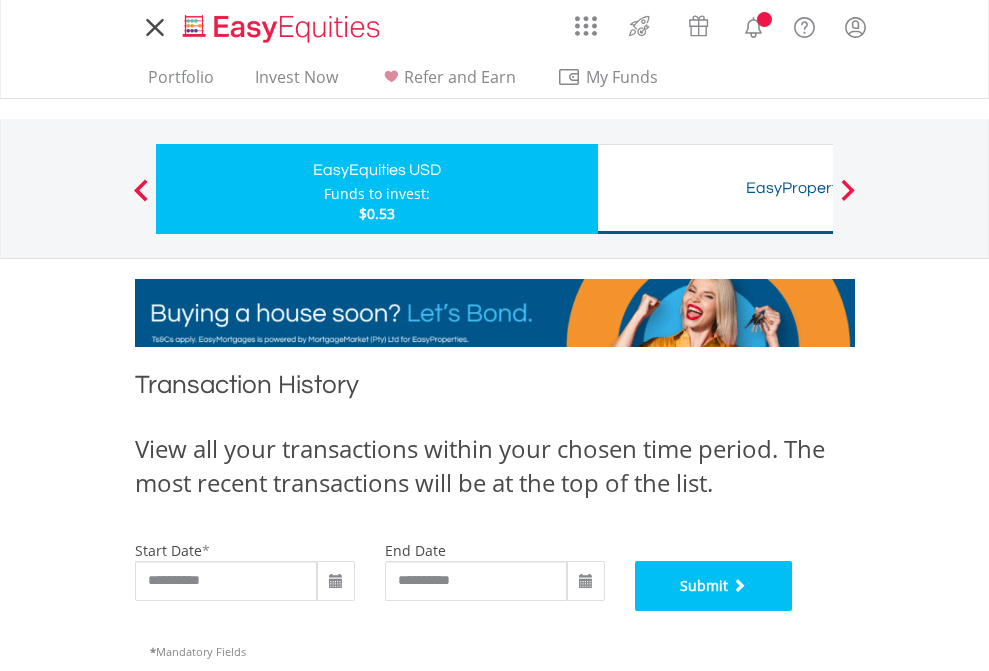 click on "Submit" at bounding box center [714, 586] 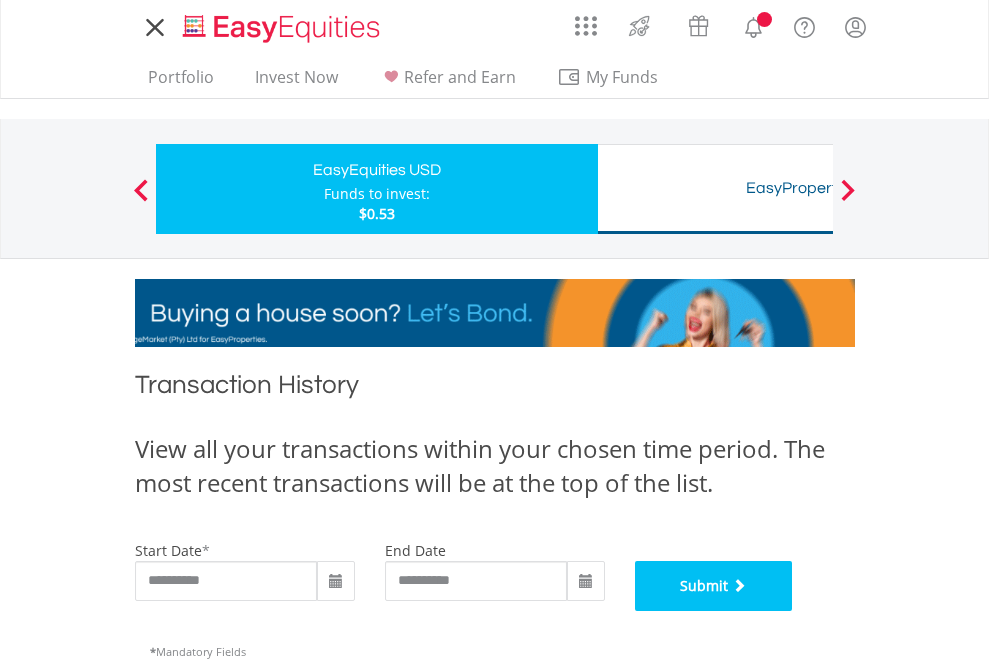 scroll, scrollTop: 811, scrollLeft: 0, axis: vertical 